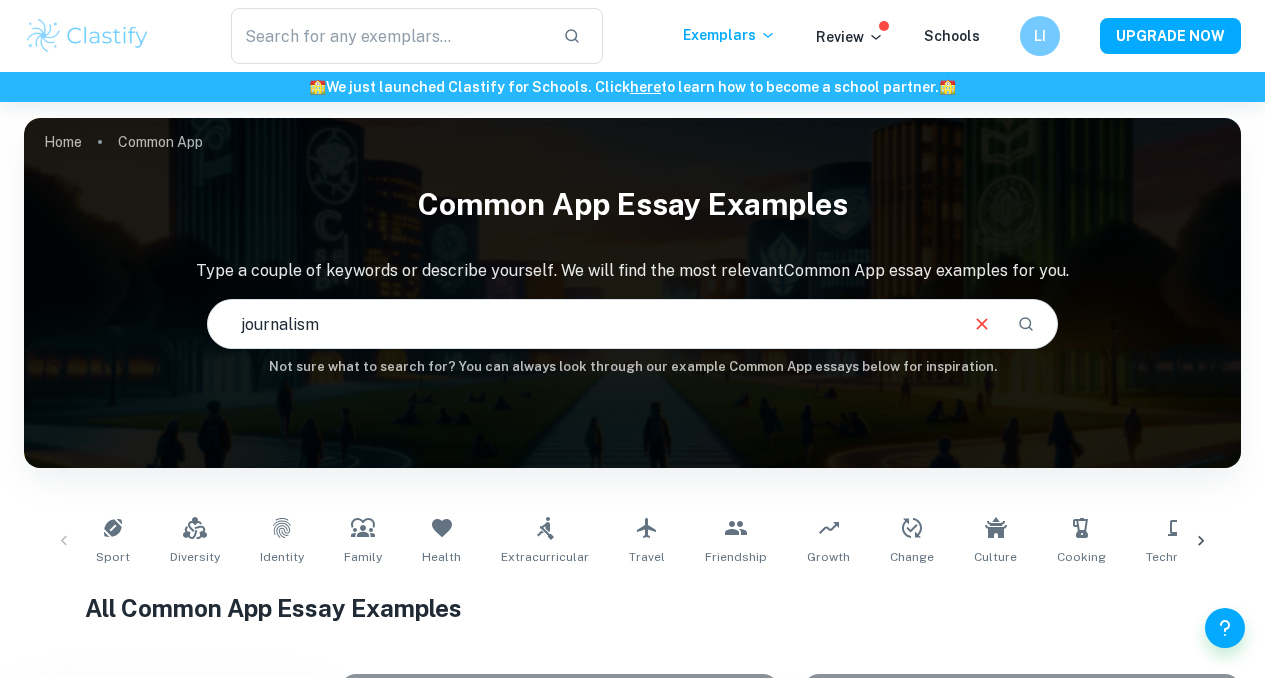 scroll, scrollTop: 0, scrollLeft: 0, axis: both 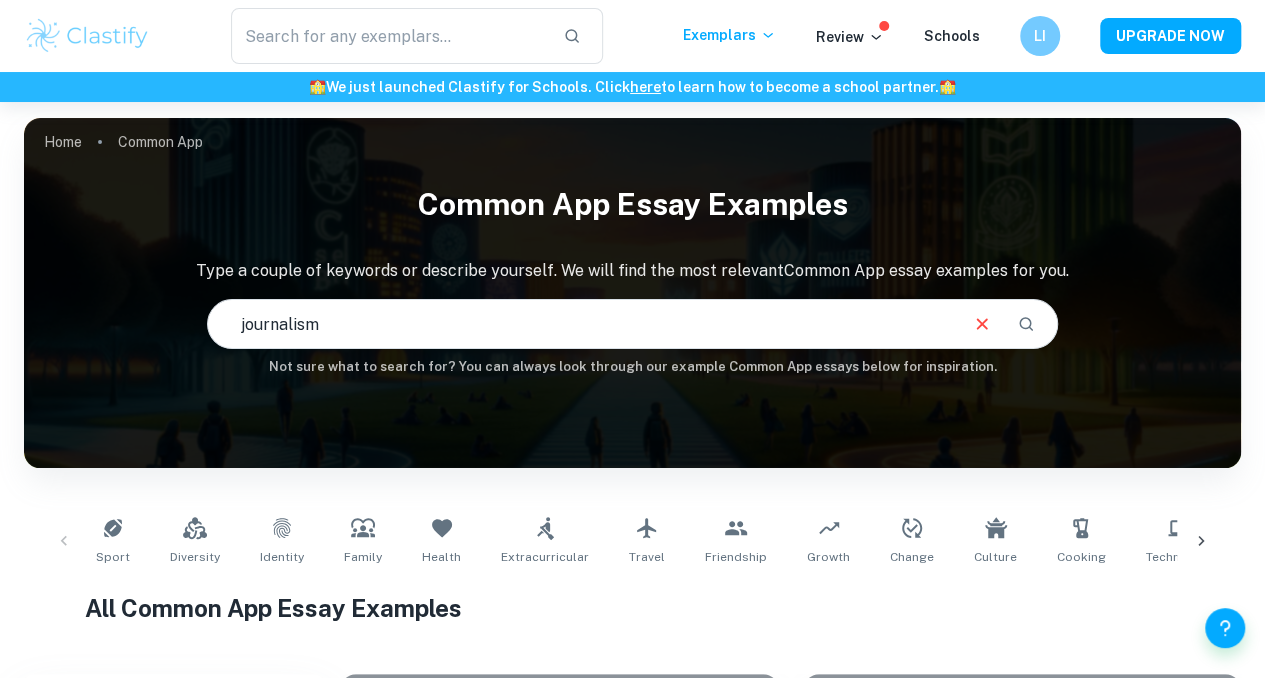 type on "journalism" 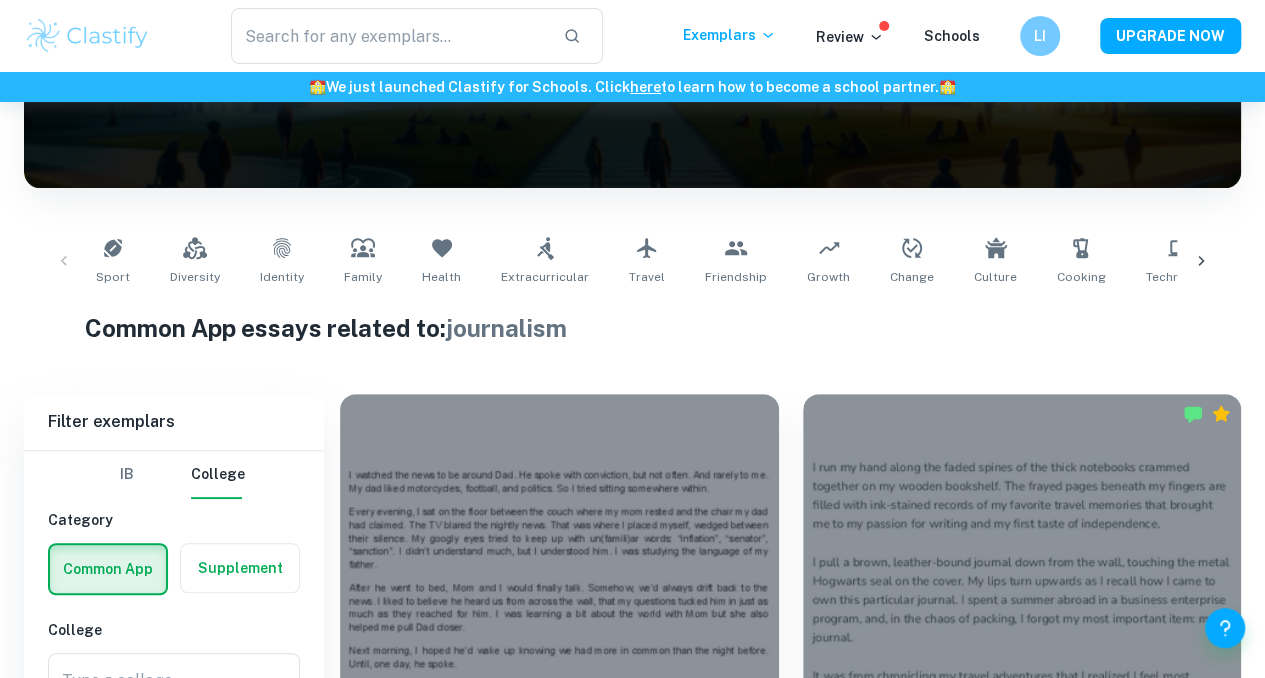 scroll, scrollTop: 507, scrollLeft: 0, axis: vertical 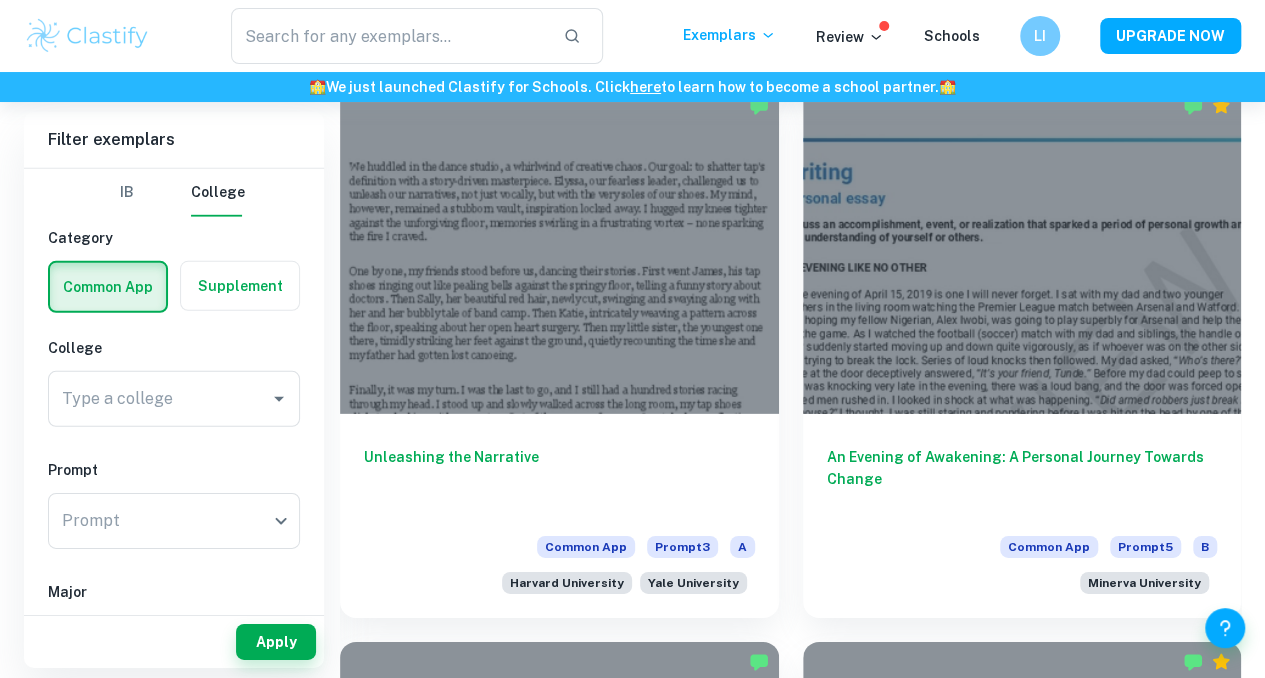 click at bounding box center (559, 2472) 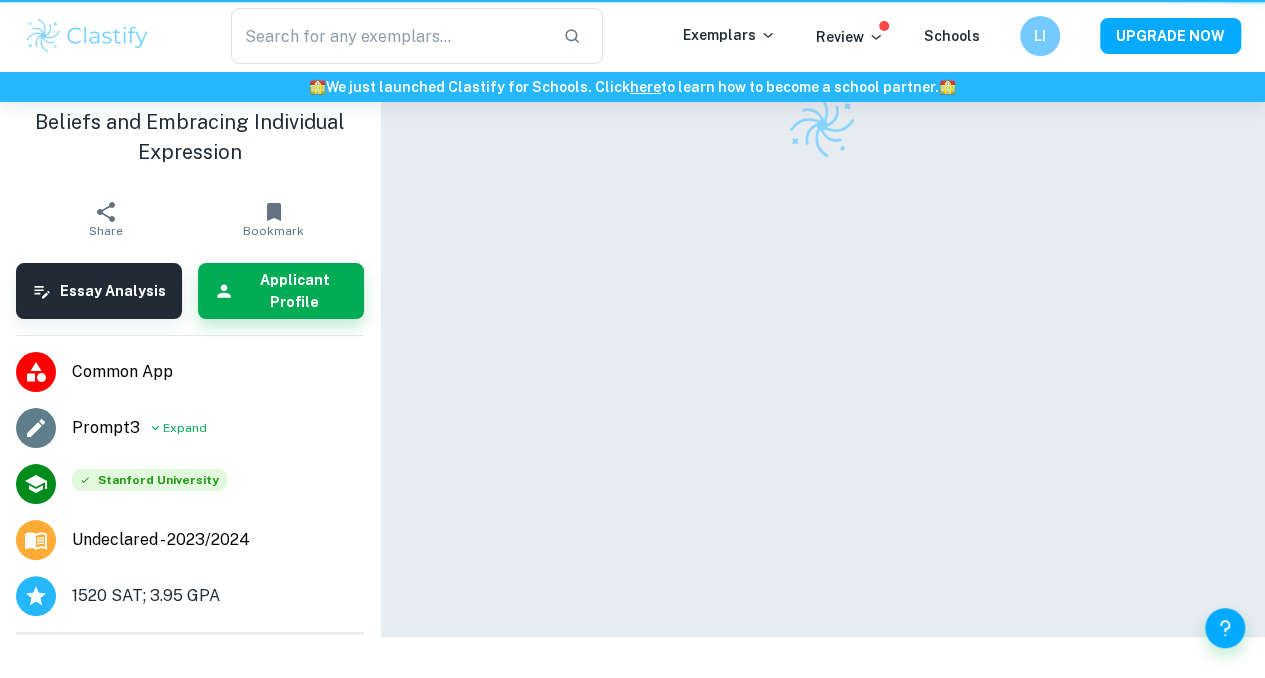 scroll, scrollTop: 0, scrollLeft: 0, axis: both 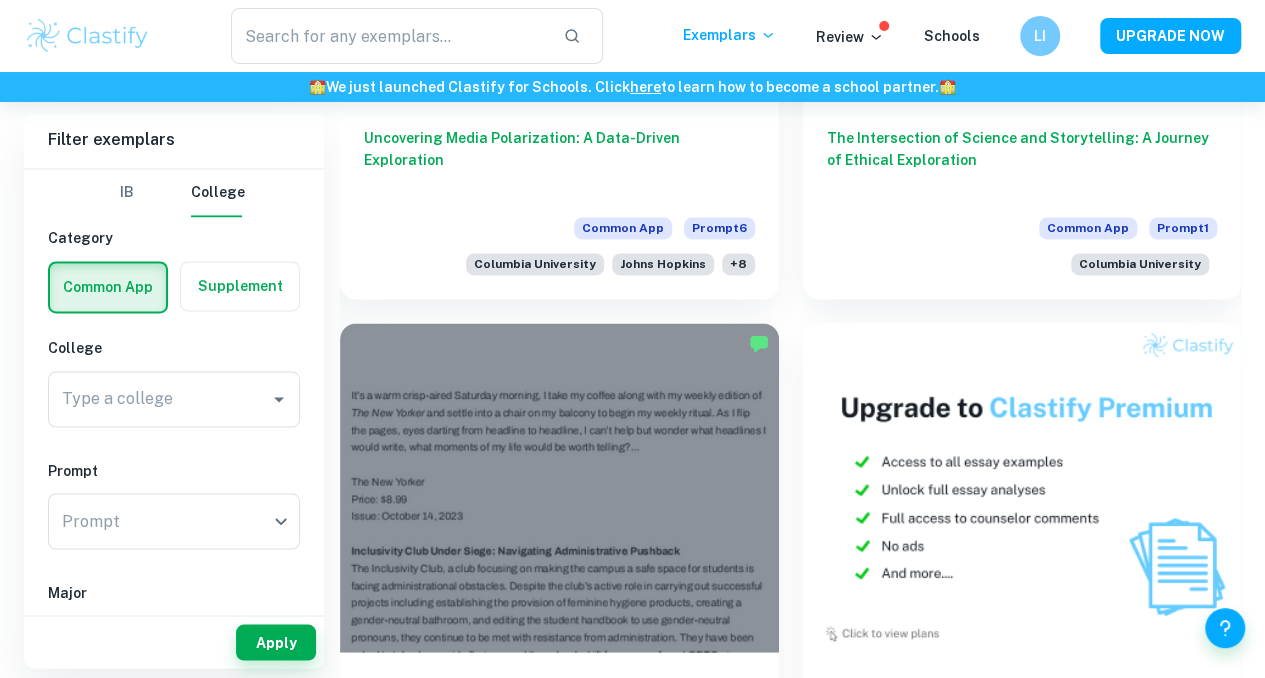click at bounding box center [559, 1624] 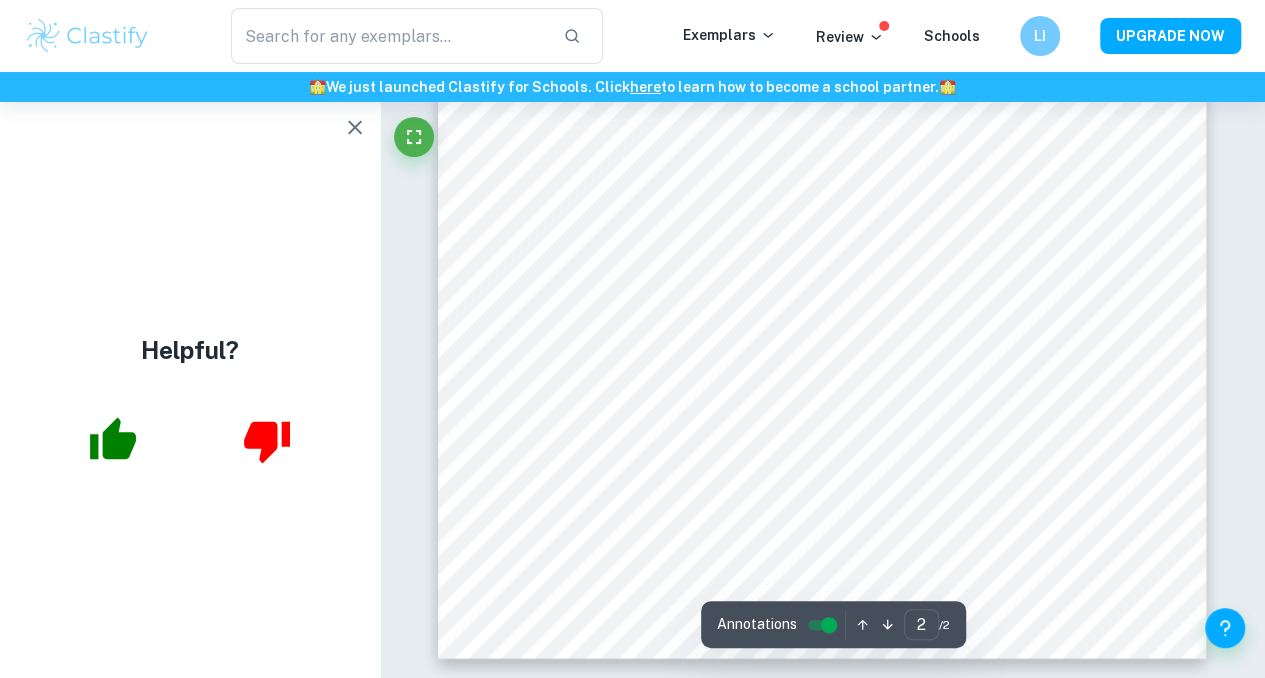scroll, scrollTop: 1086, scrollLeft: 0, axis: vertical 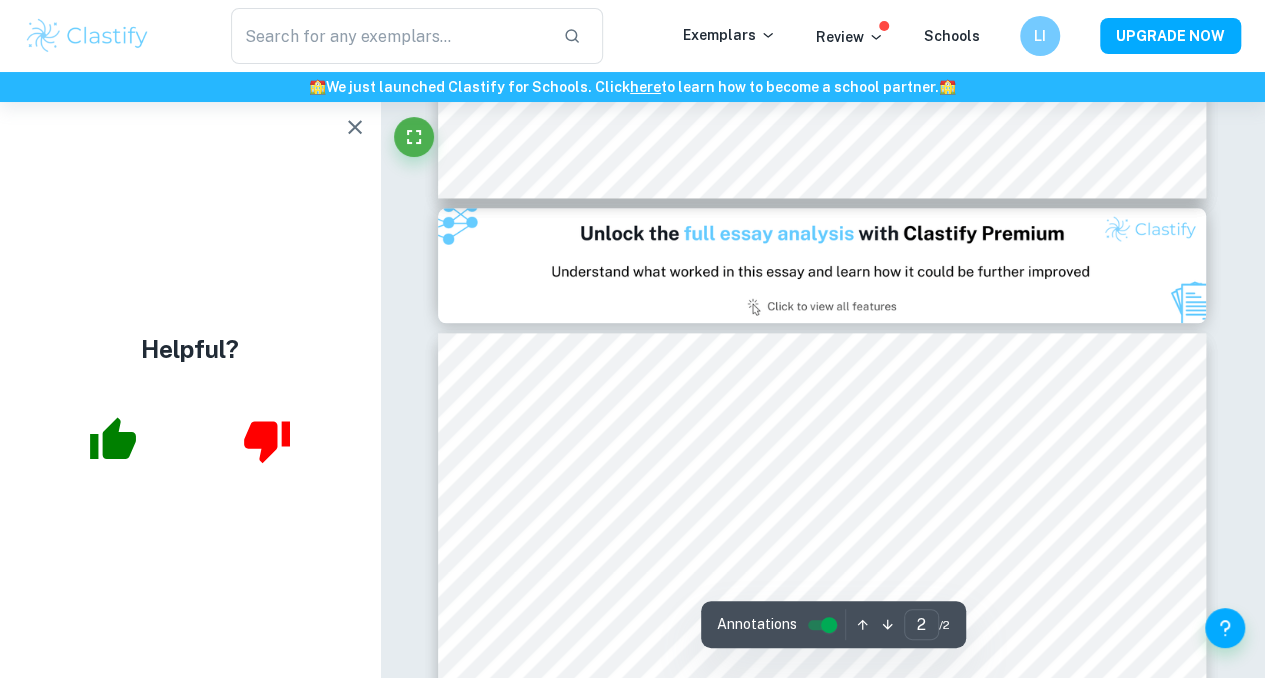 type on "1" 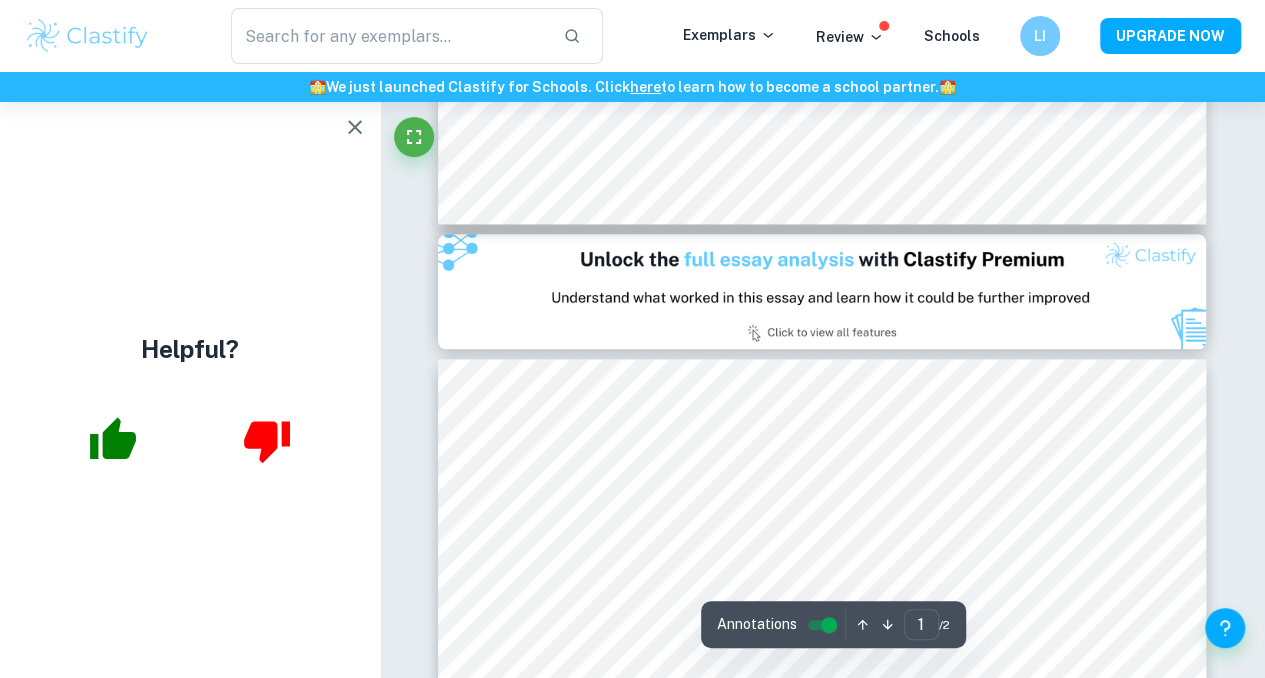 scroll, scrollTop: 880, scrollLeft: 0, axis: vertical 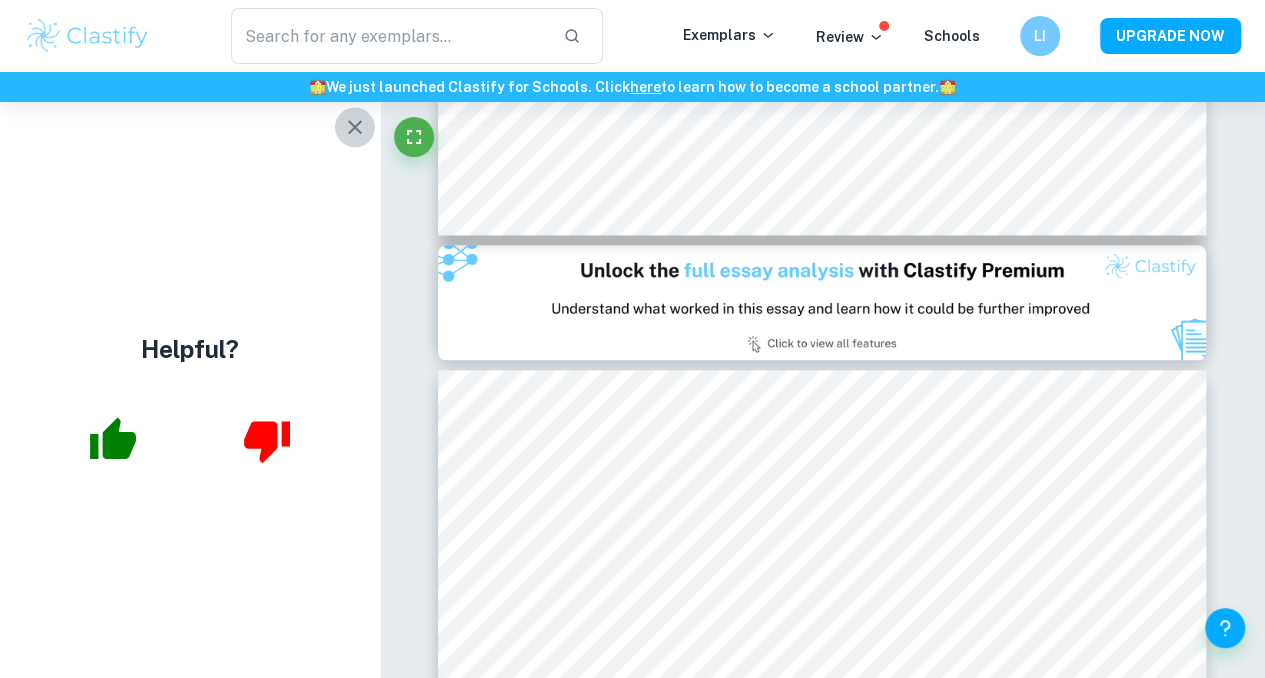 click 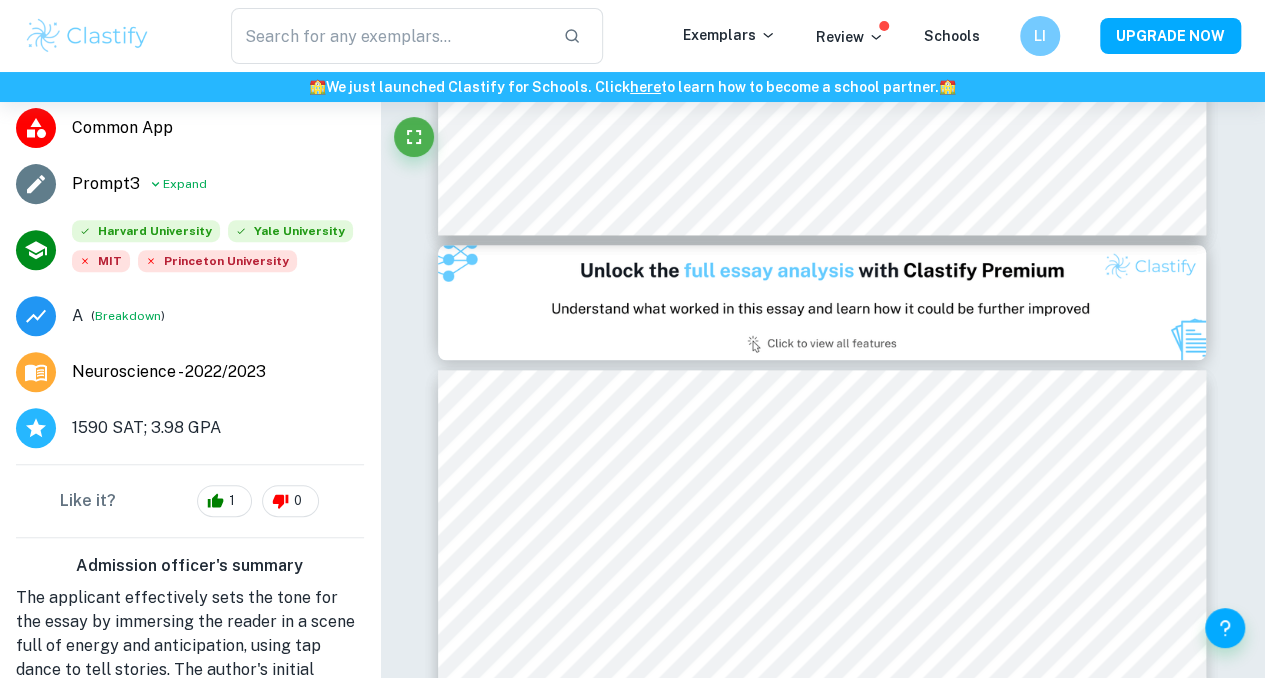 scroll, scrollTop: 393, scrollLeft: 0, axis: vertical 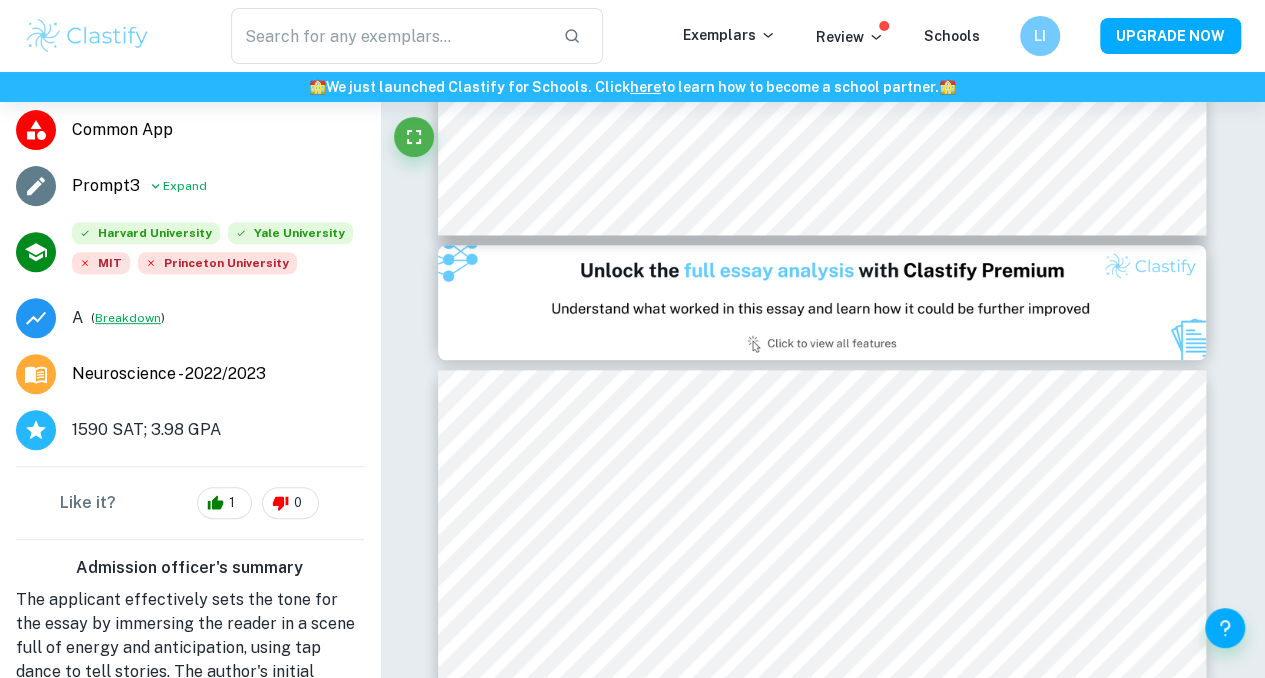 click on "Breakdown" at bounding box center (128, 318) 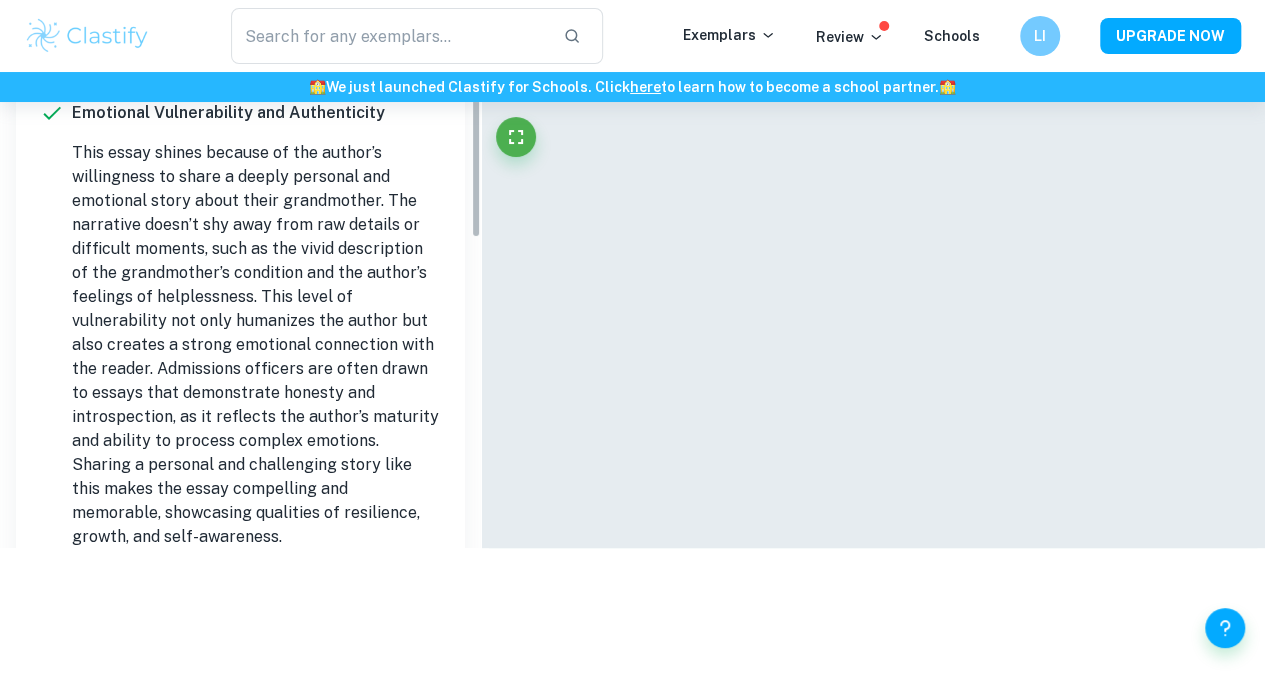 scroll, scrollTop: 190, scrollLeft: 0, axis: vertical 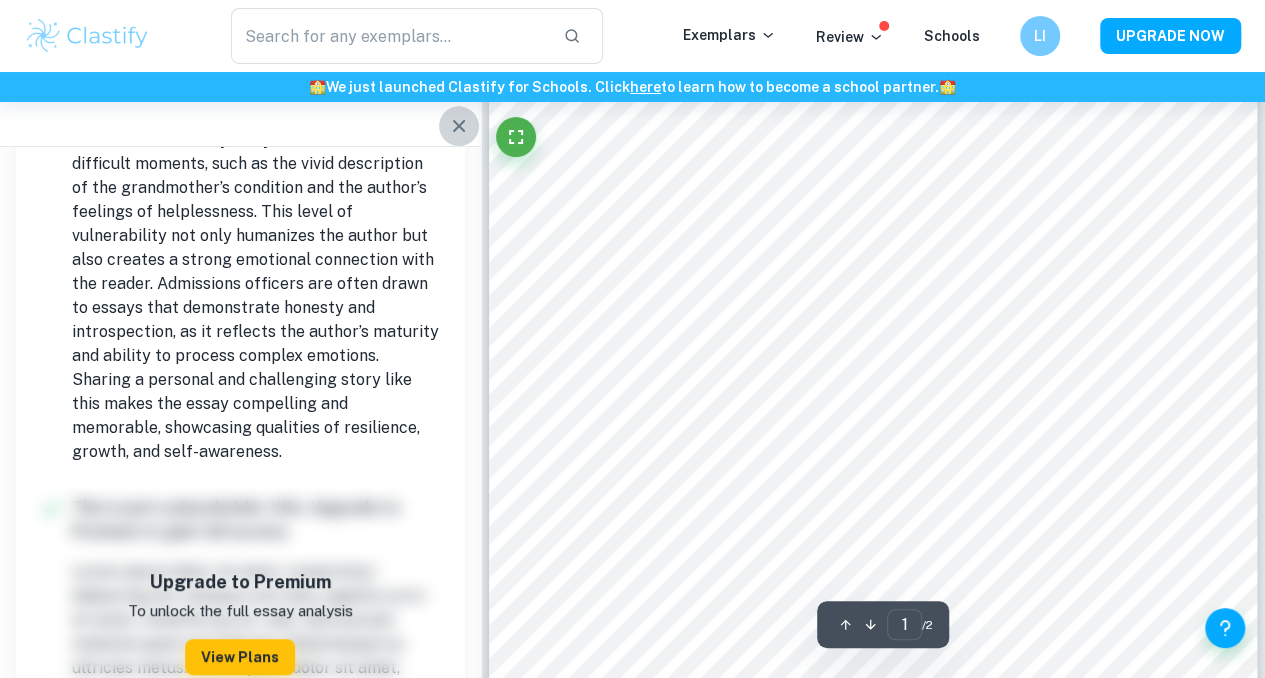 click 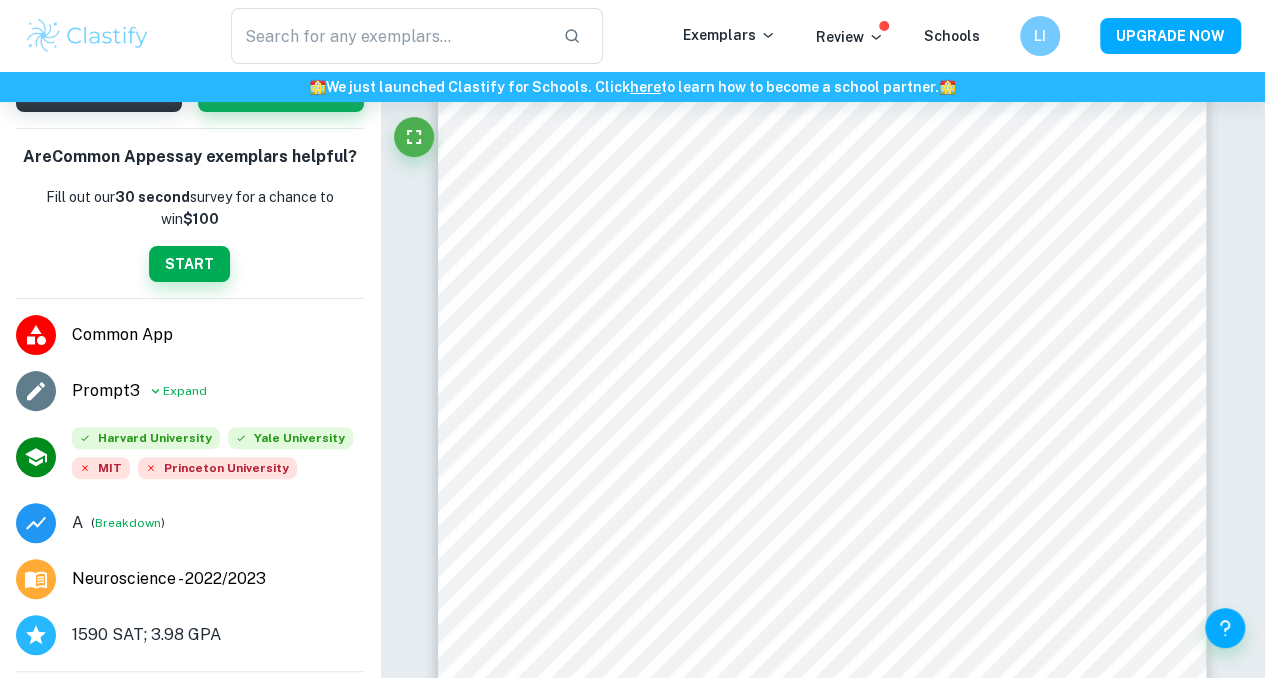 scroll, scrollTop: 0, scrollLeft: 0, axis: both 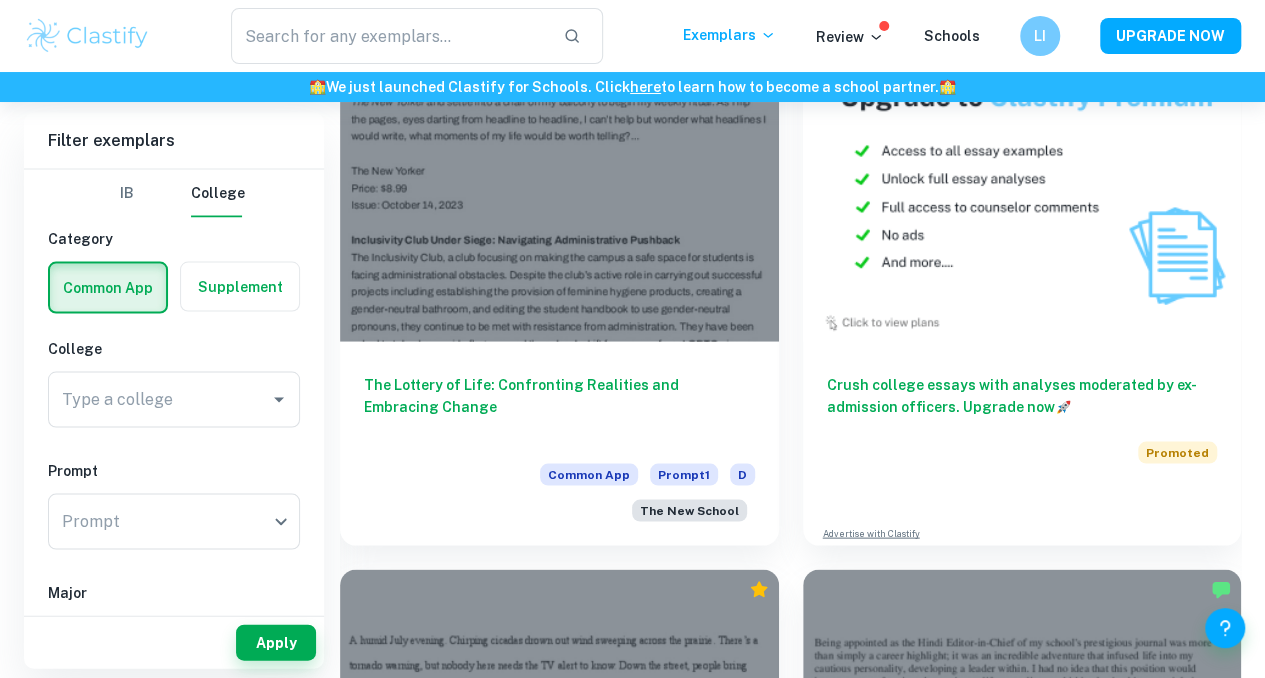 click at bounding box center (559, 1869) 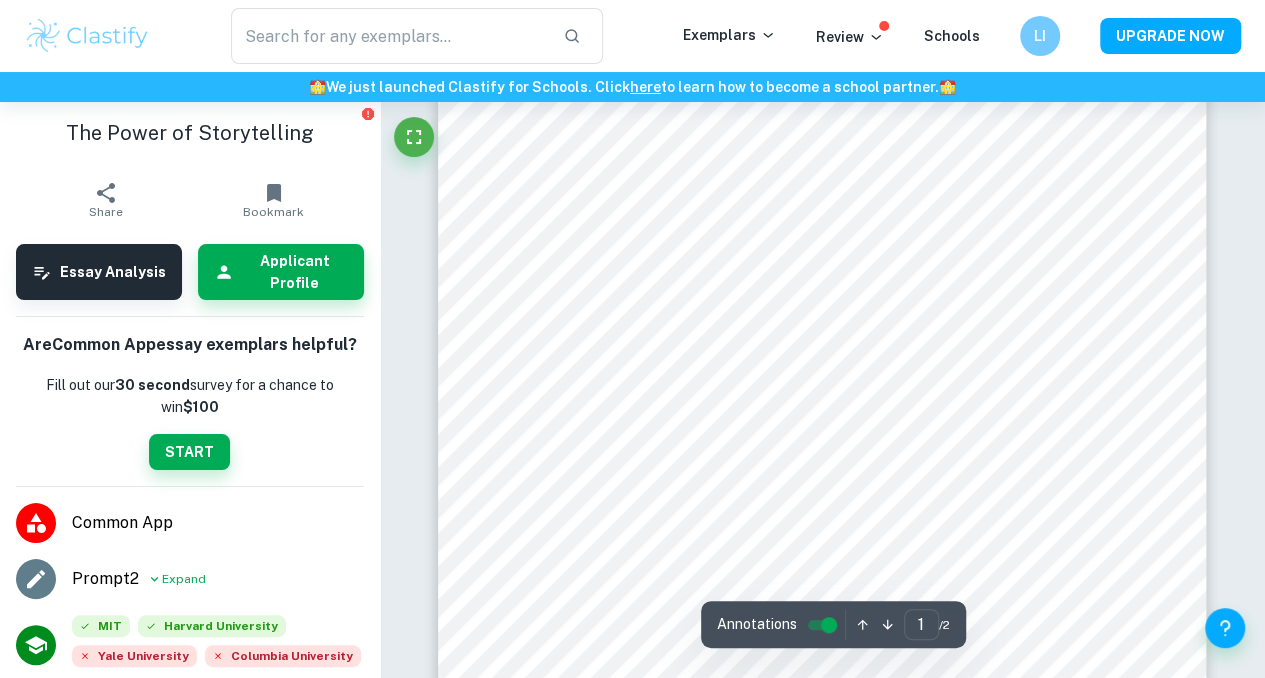 scroll, scrollTop: 604, scrollLeft: 0, axis: vertical 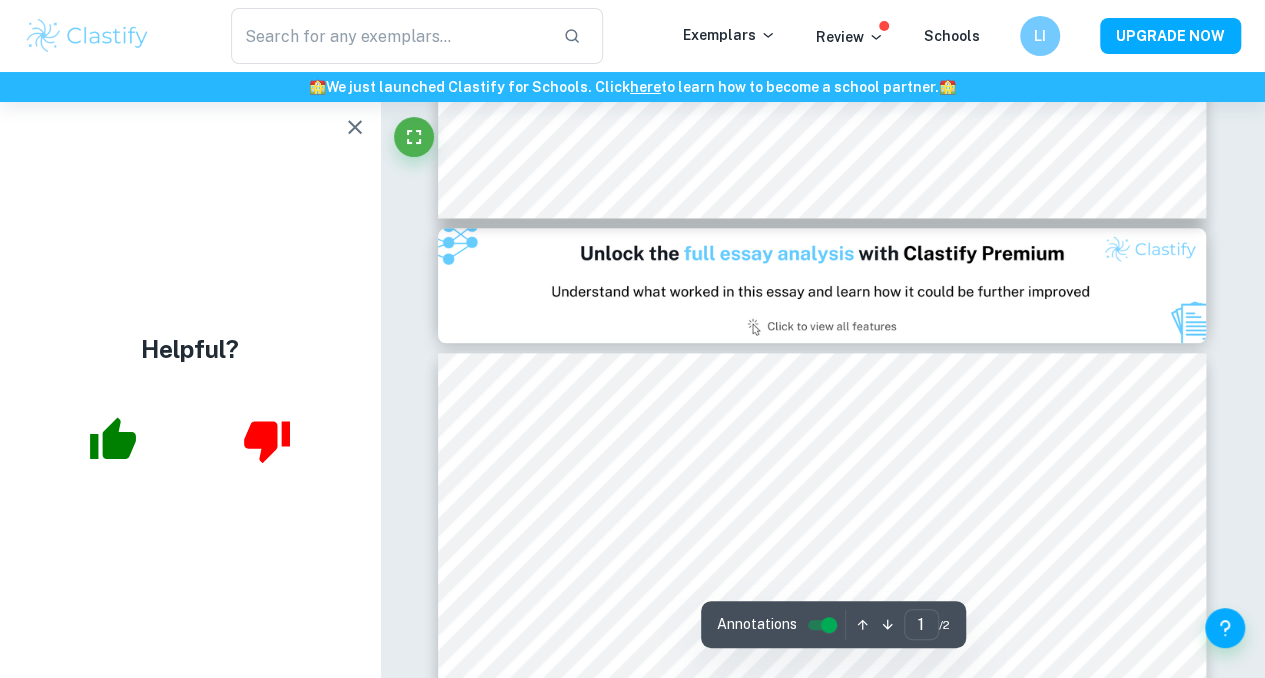 type on "2" 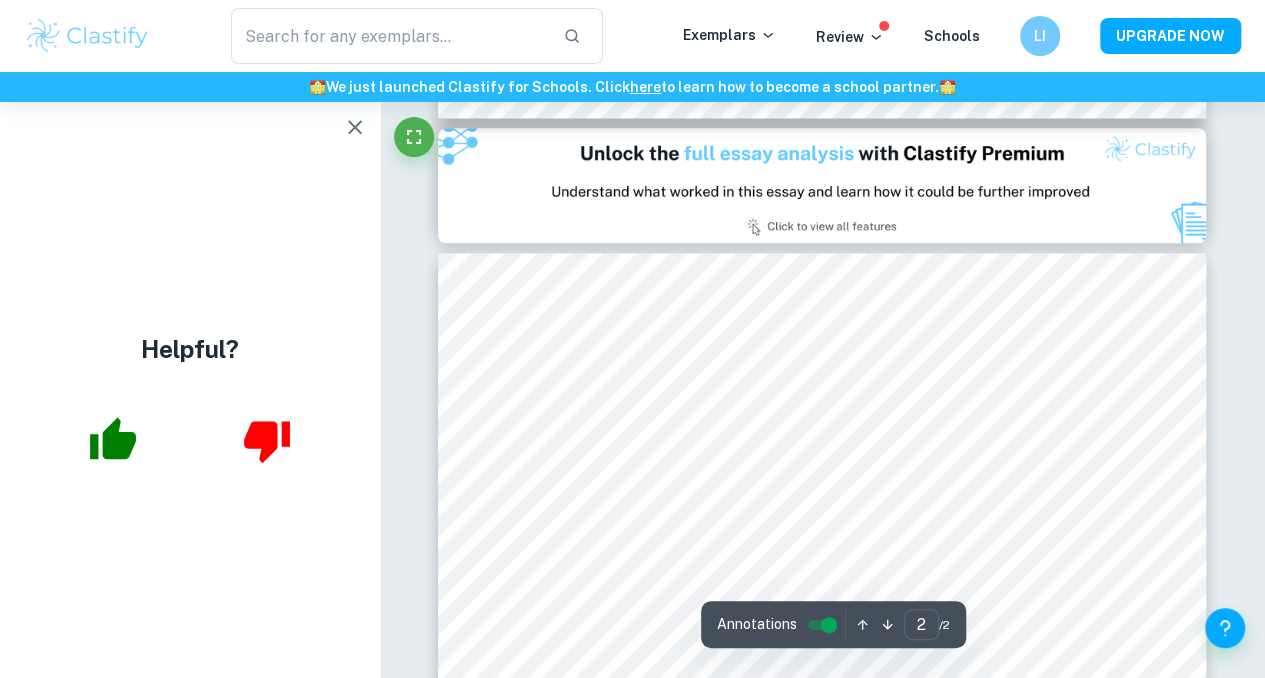 scroll, scrollTop: 1000, scrollLeft: 0, axis: vertical 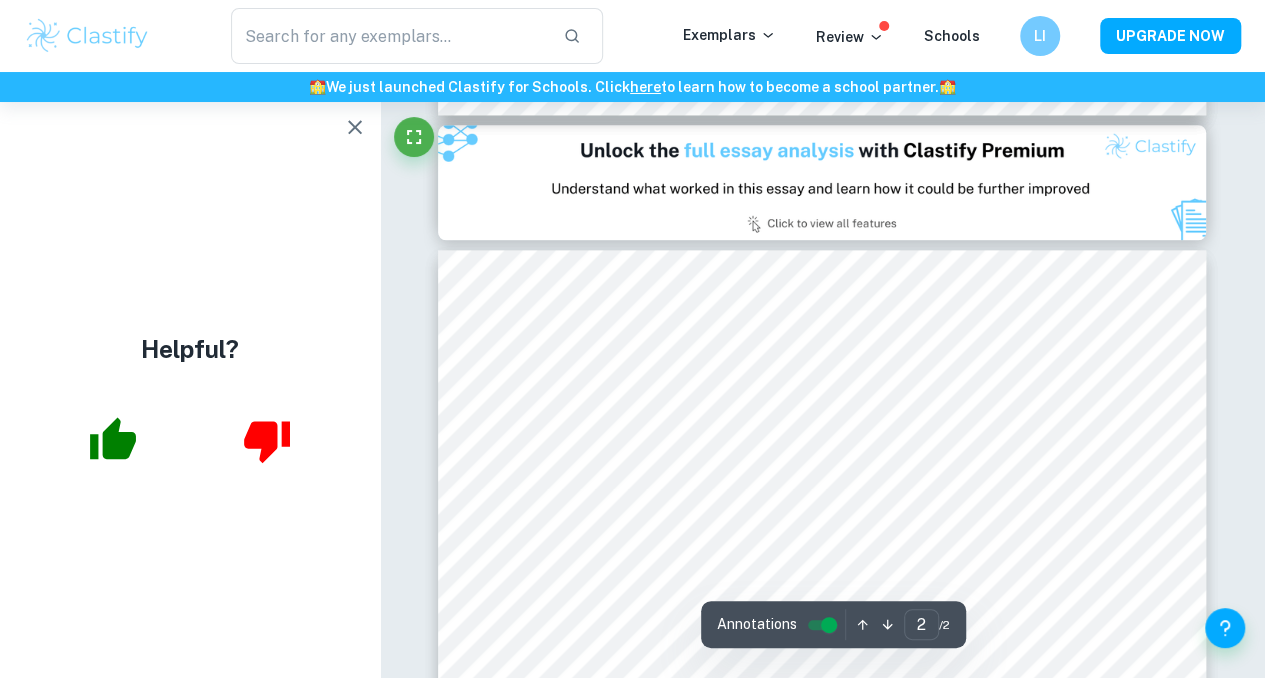 click 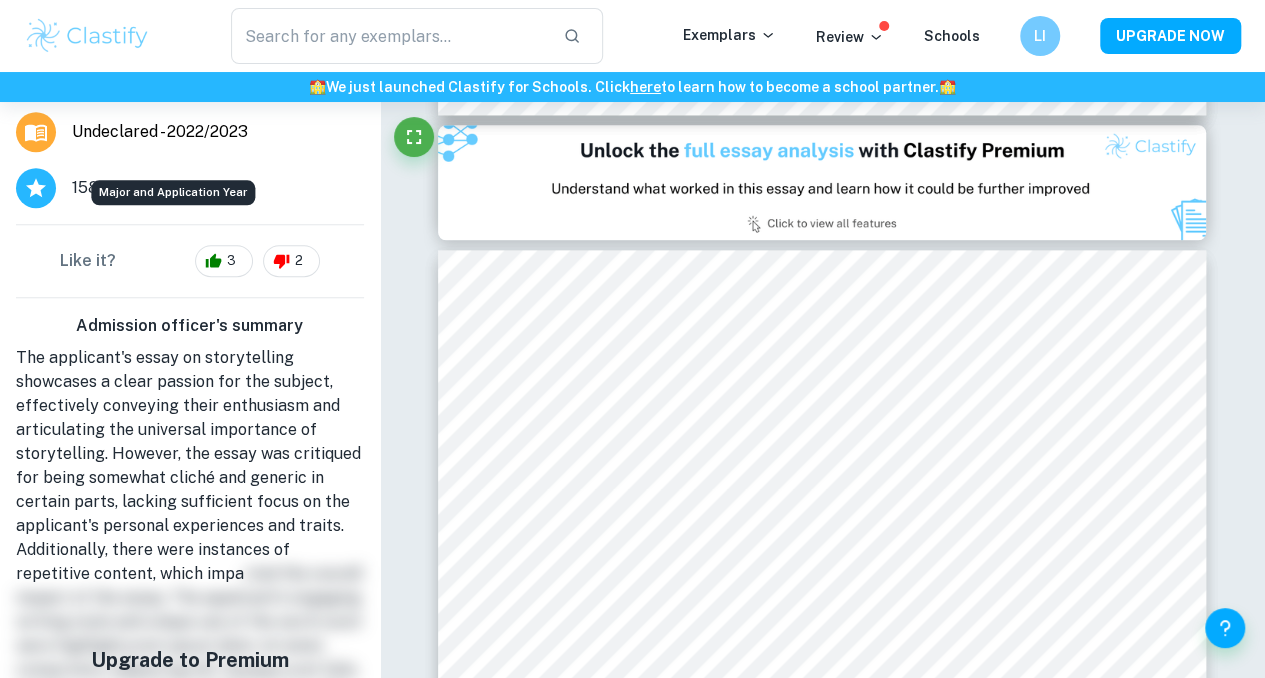 scroll, scrollTop: 640, scrollLeft: 0, axis: vertical 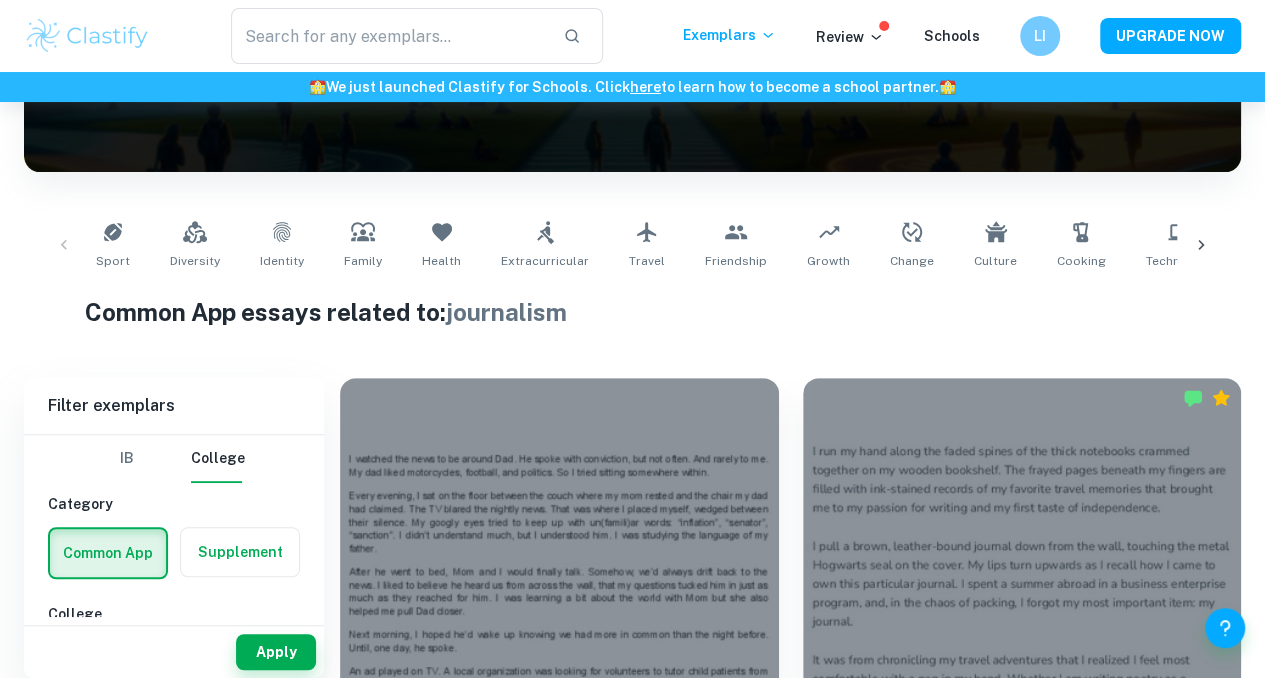 click on "Home Common App Common App Essay Examples Type a couple of keywords or describe yourself. We will find the most relevant   Common App essay examples for you. journalism ​ Not sure what to search for? You can always look through our example Common App essays below for inspiration. Sport Diversity Identity Family Health Extracurricular Travel Friendship Growth Change Culture Cooking Technology Music Debate Loss Community Science Leadership Art Writing  Common App essays related to:  journalism Filter Filter exemplars IB College Category Common App Supplement College Type a college Type a college Prompt Prompt ​ Prompt Major Type a major Type a major Grade A B C D F Year 2024/2025 2023/2024 2022/2023 2021/2022 2020/2021 2019/2020 Other Apply Filter exemplars IB College Category Common App Supplement College Type a college Type a college Prompt Prompt ​ Prompt Major Type a major Type a major Grade A B C D F Year 2024/2025 2023/2024 2022/2023 2021/2022 2020/2021 2019/2020 Other Apply   Common App Prompt  4 1" at bounding box center (632, 15241) 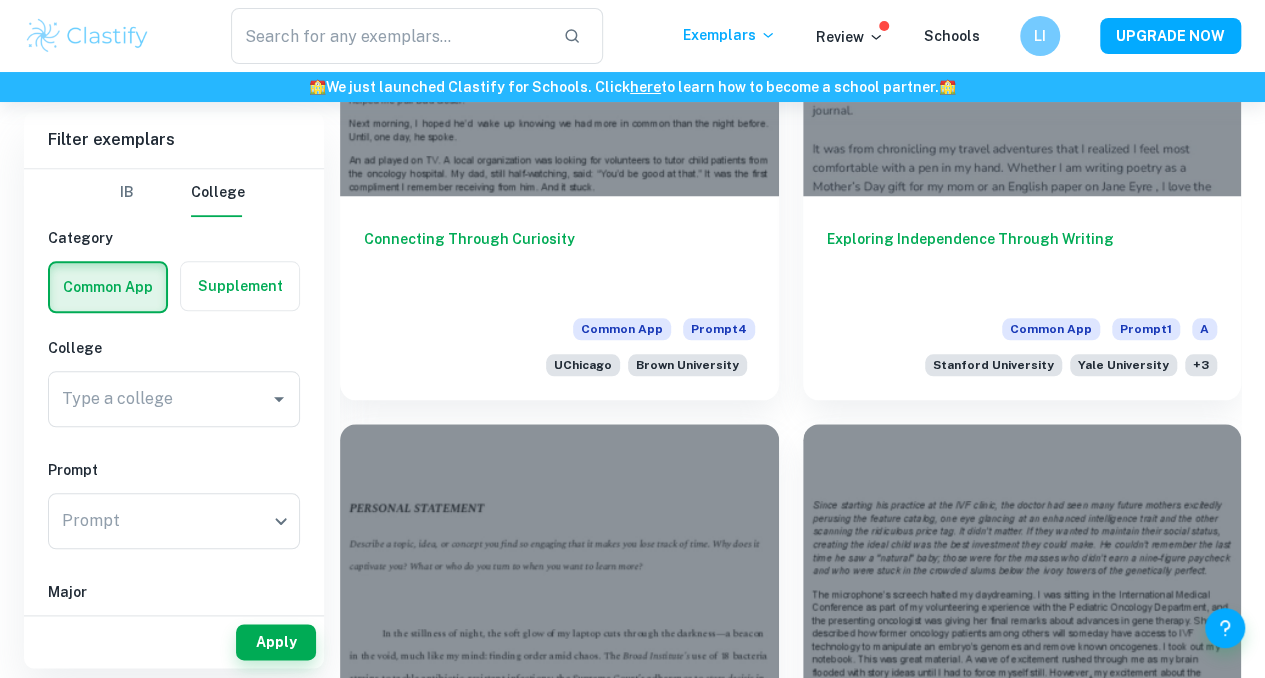 scroll, scrollTop: 808, scrollLeft: 0, axis: vertical 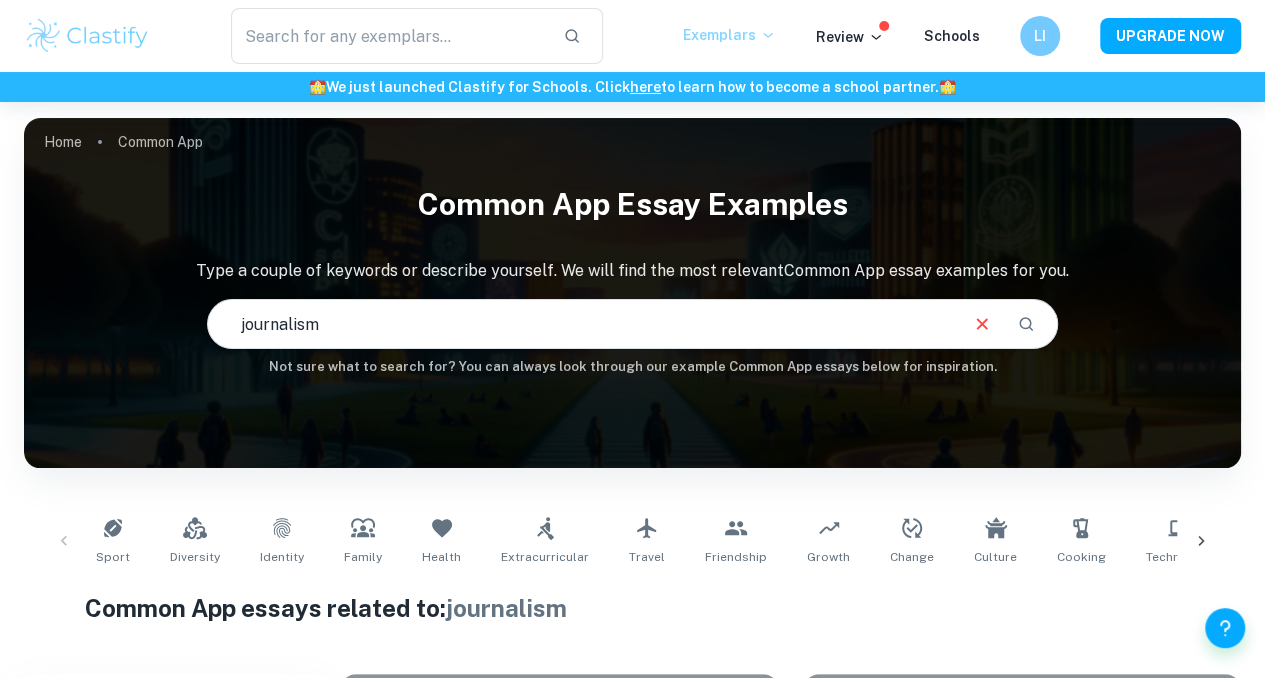 click 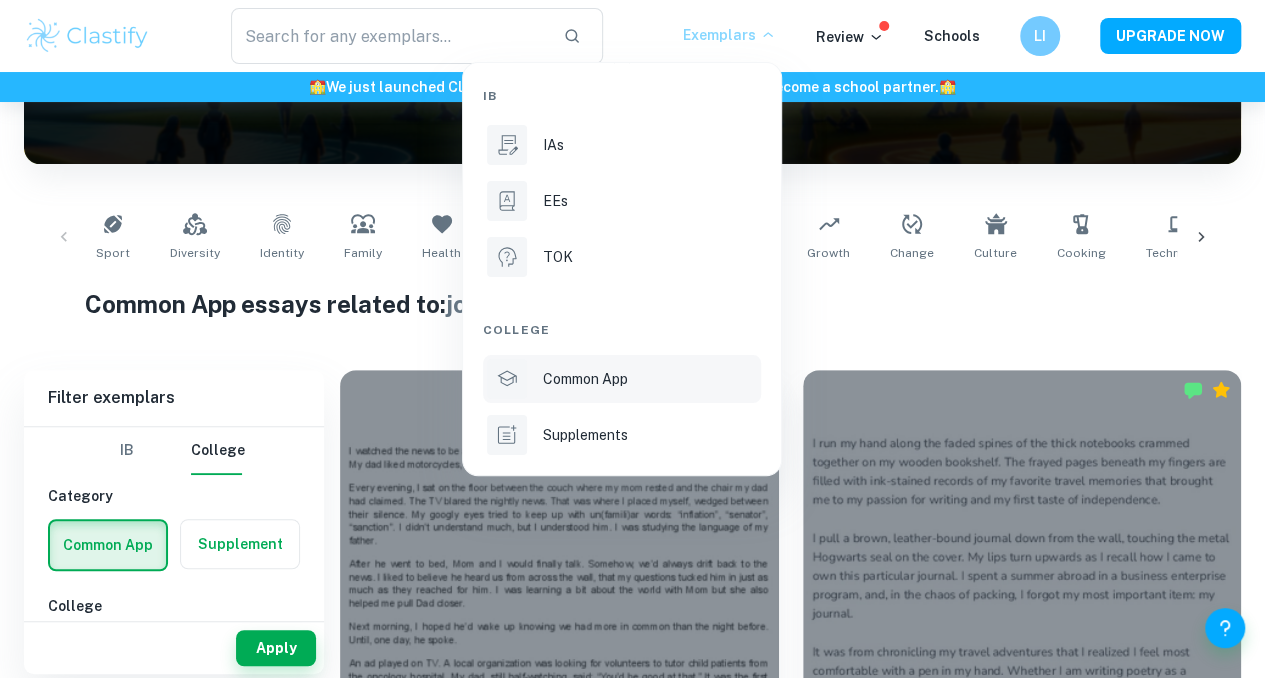 scroll, scrollTop: 310, scrollLeft: 0, axis: vertical 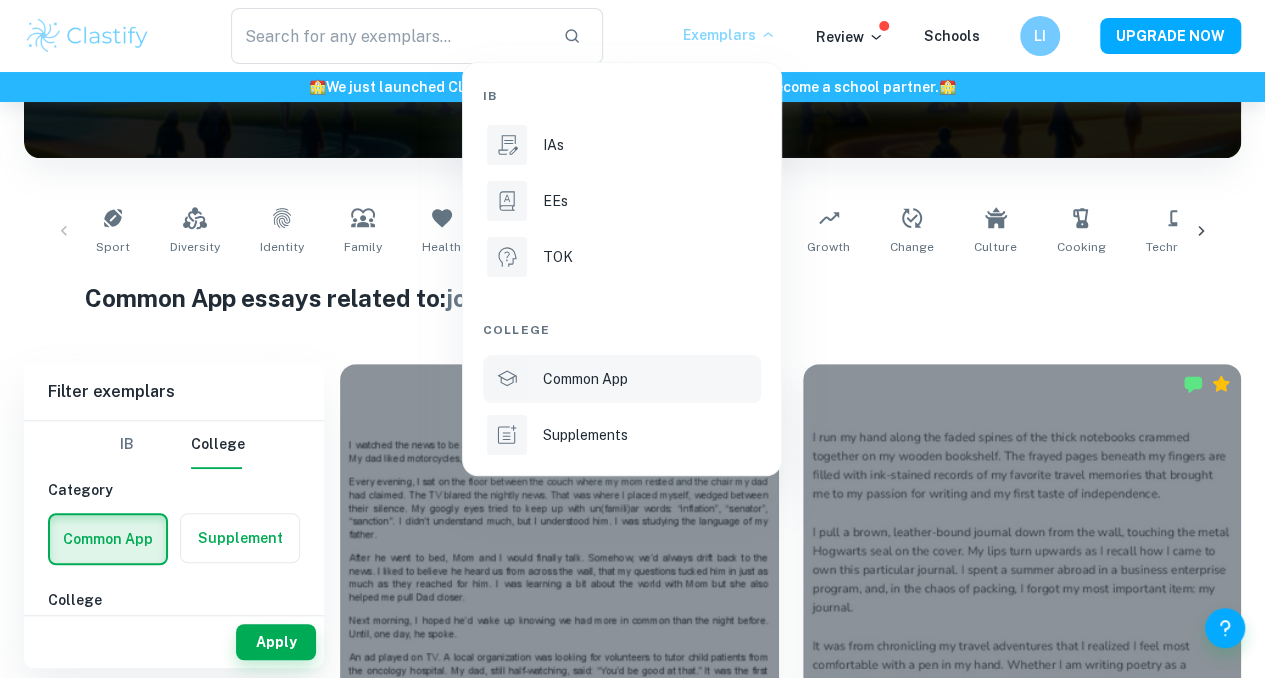 click at bounding box center (632, 339) 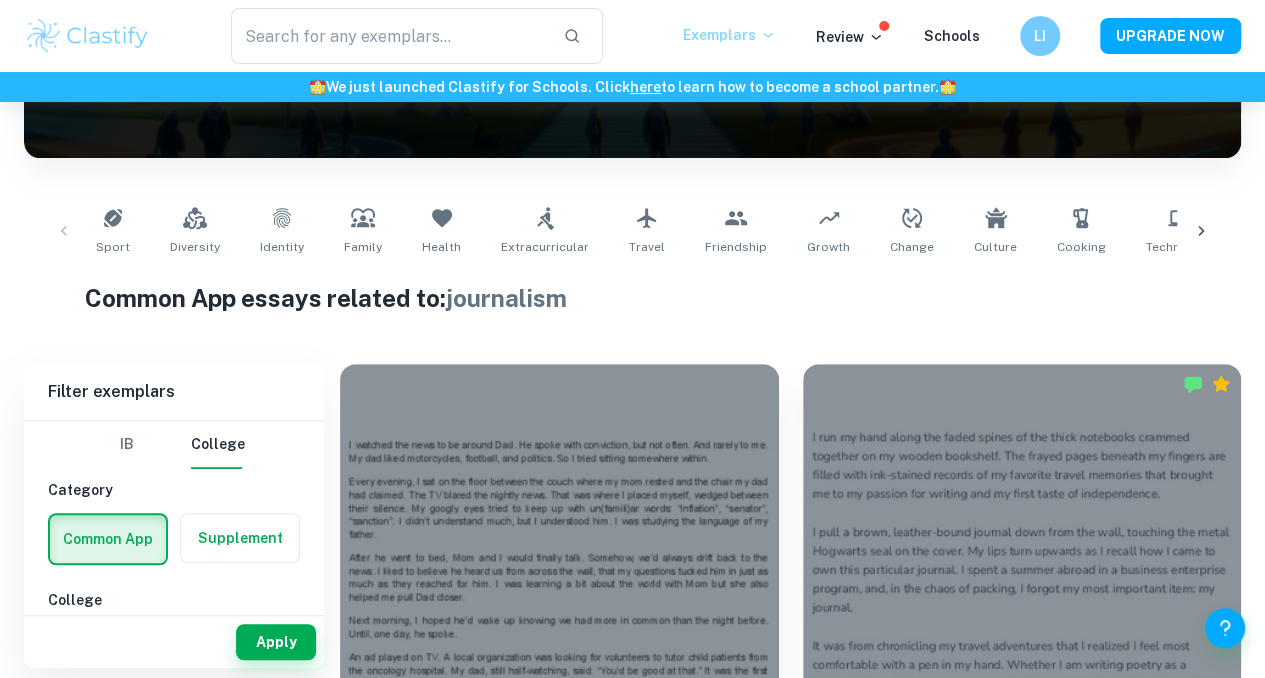 click 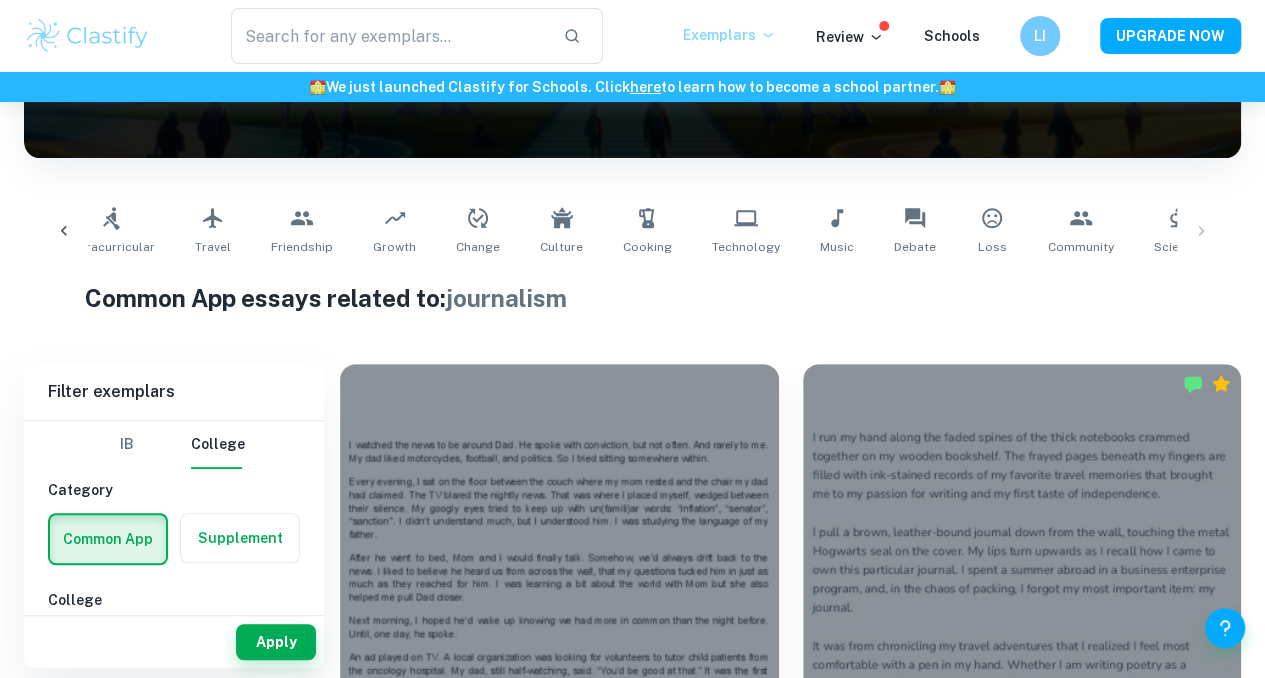 scroll, scrollTop: 0, scrollLeft: 685, axis: horizontal 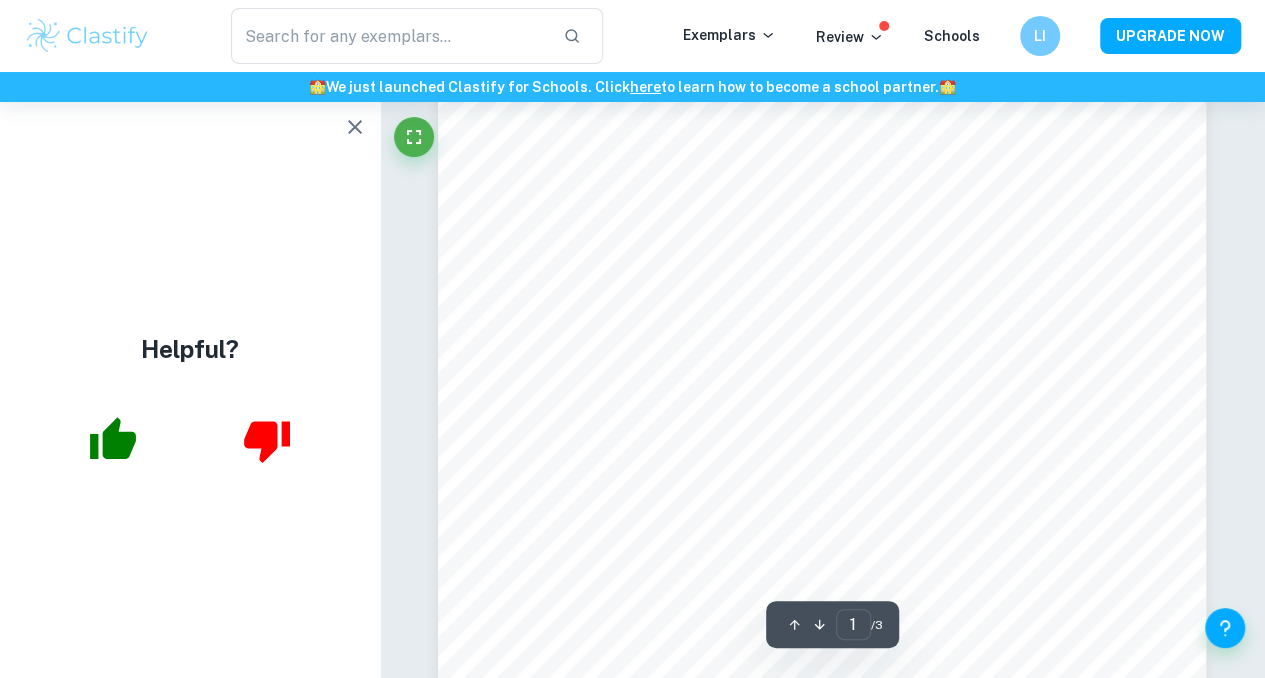 click 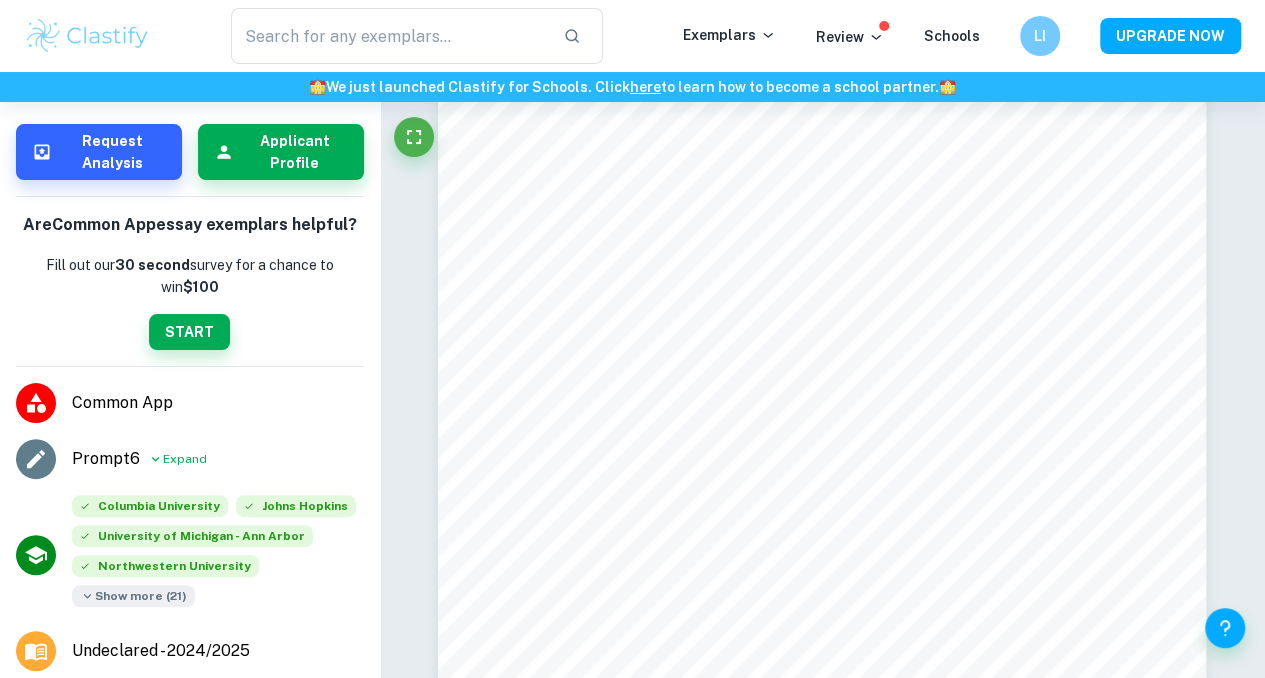 scroll, scrollTop: 201, scrollLeft: 0, axis: vertical 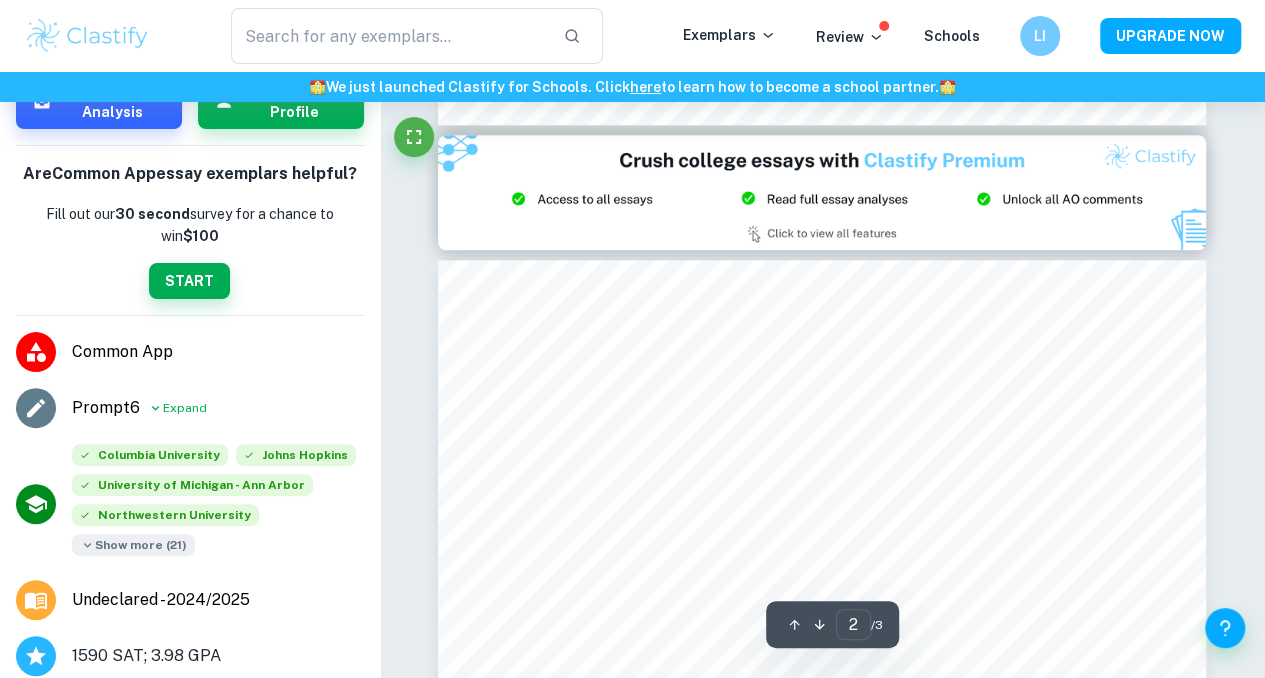 type on "1" 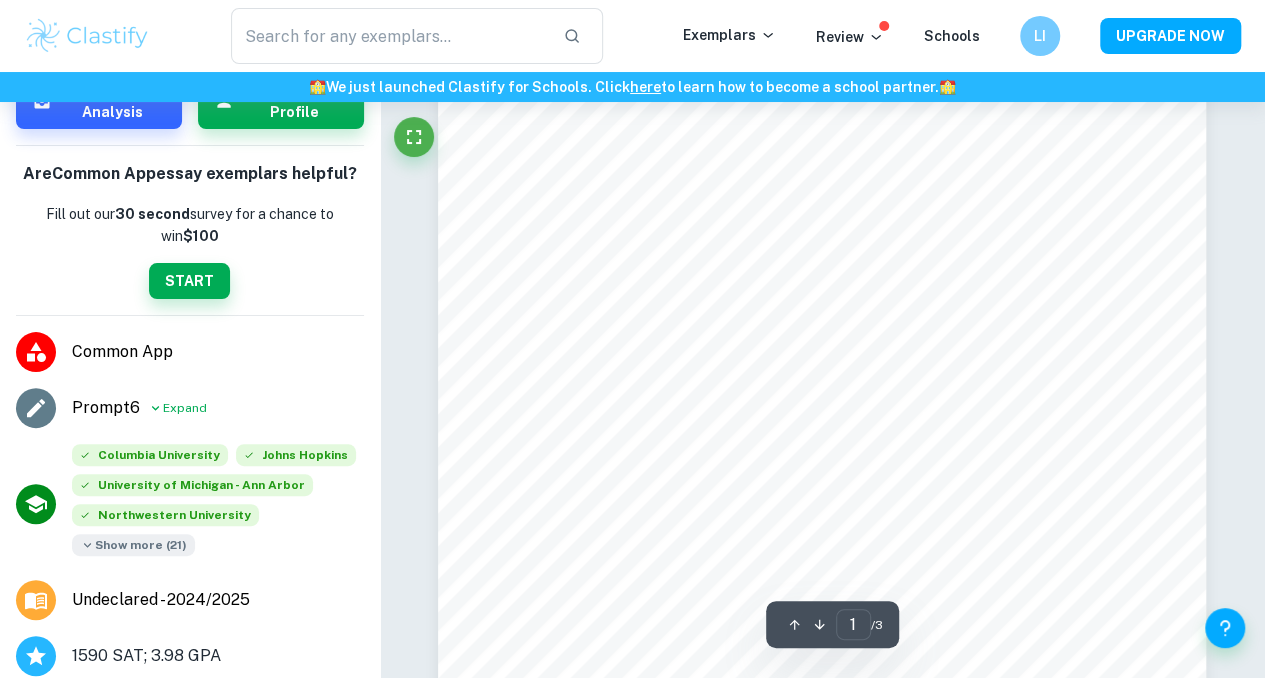 scroll, scrollTop: 0, scrollLeft: 0, axis: both 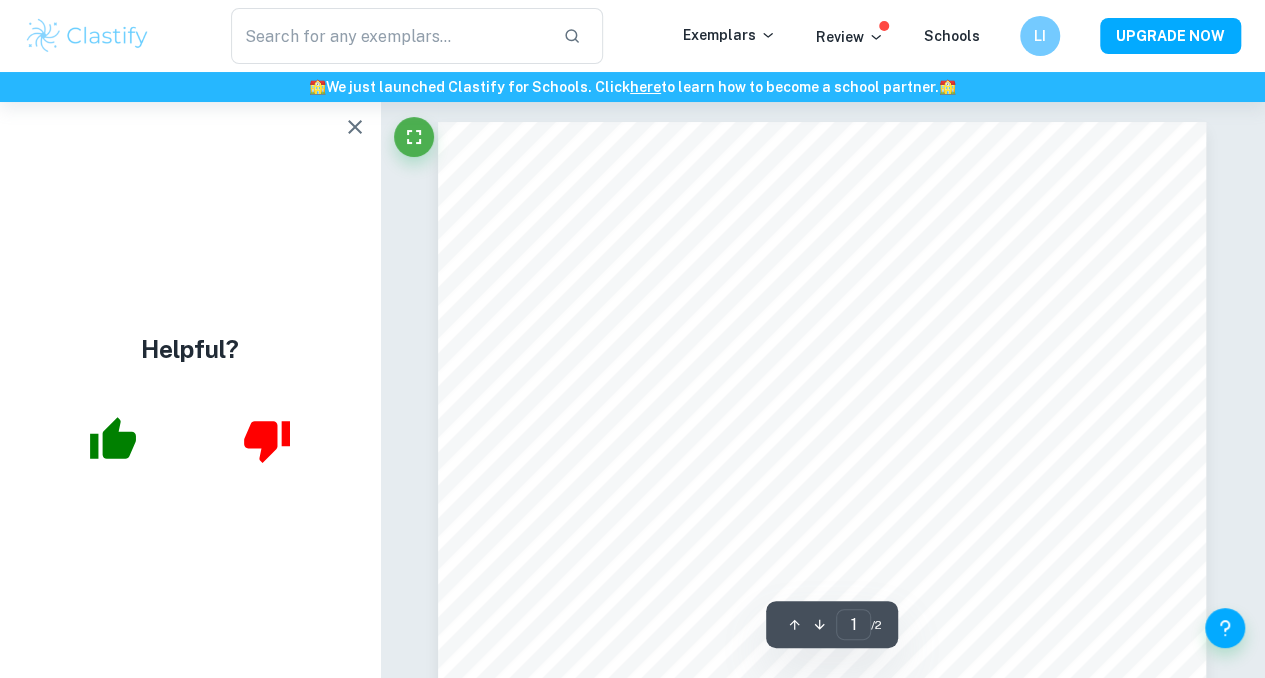click 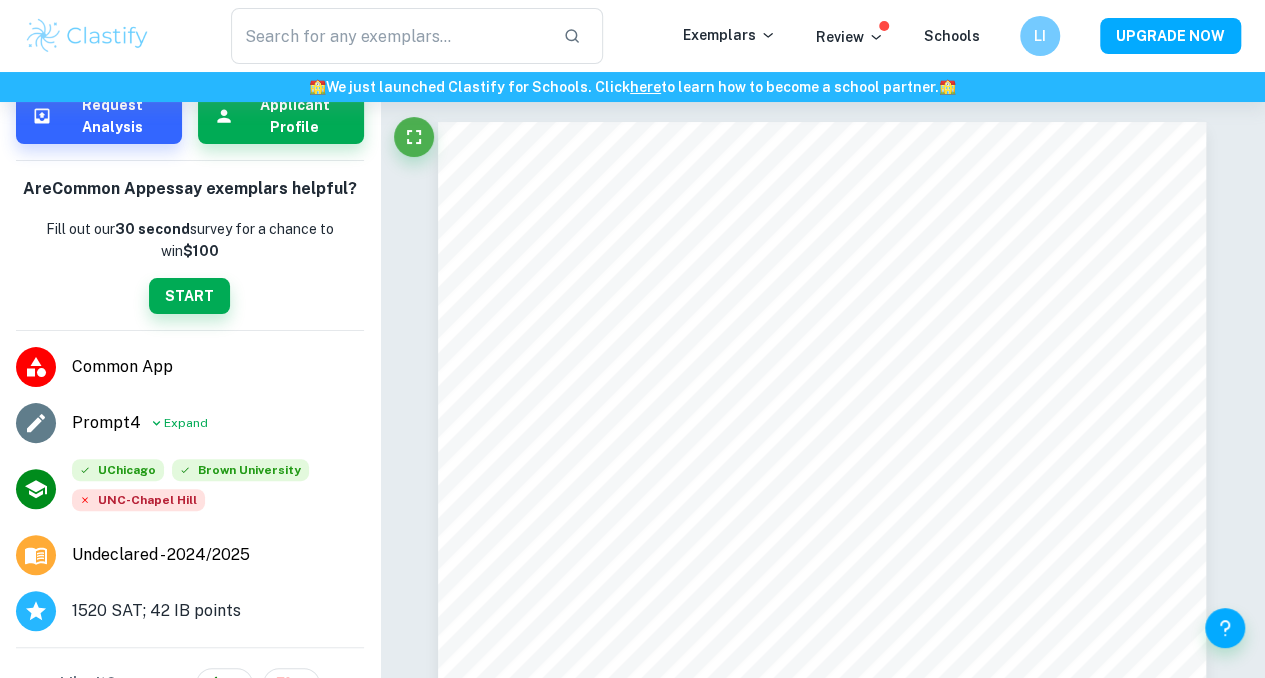 scroll, scrollTop: 241, scrollLeft: 0, axis: vertical 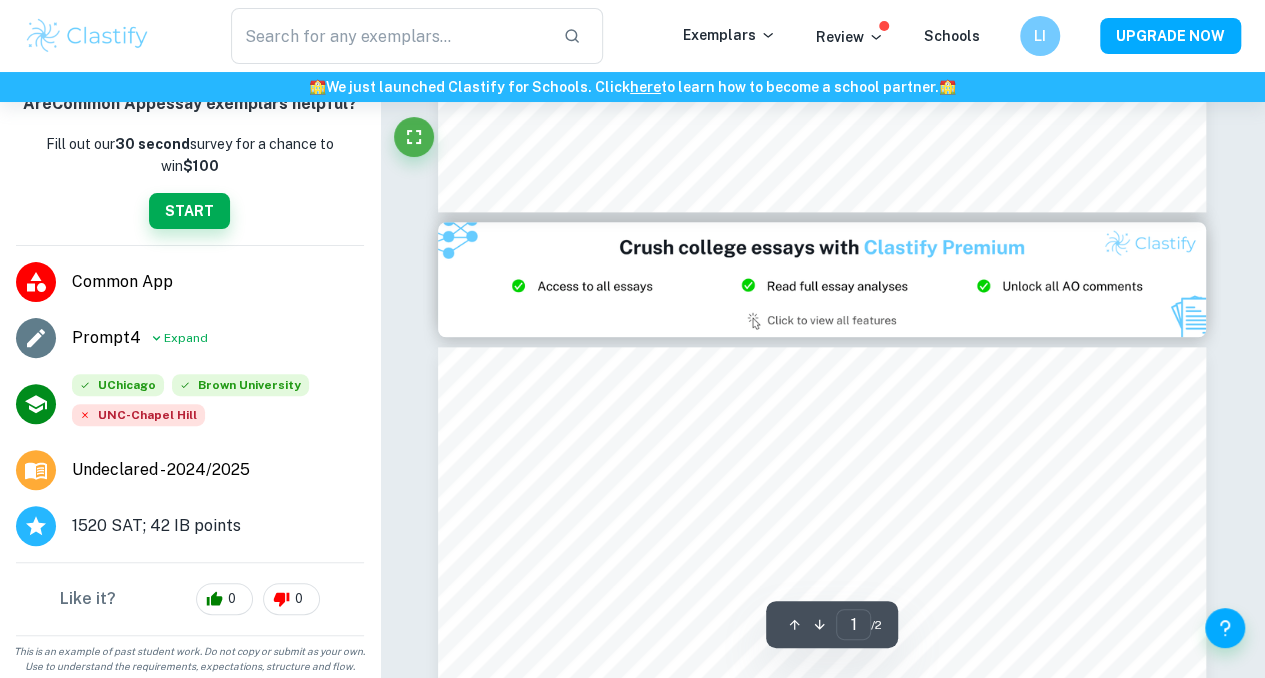 type on "2" 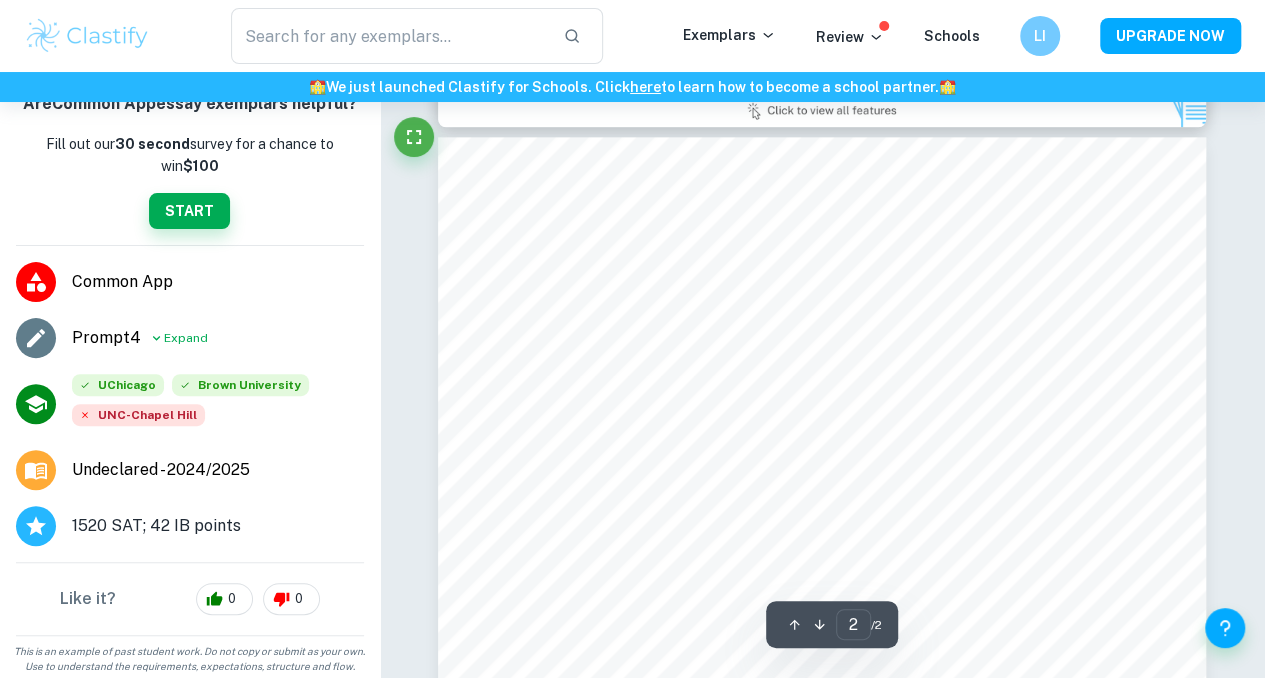 scroll, scrollTop: 1114, scrollLeft: 0, axis: vertical 